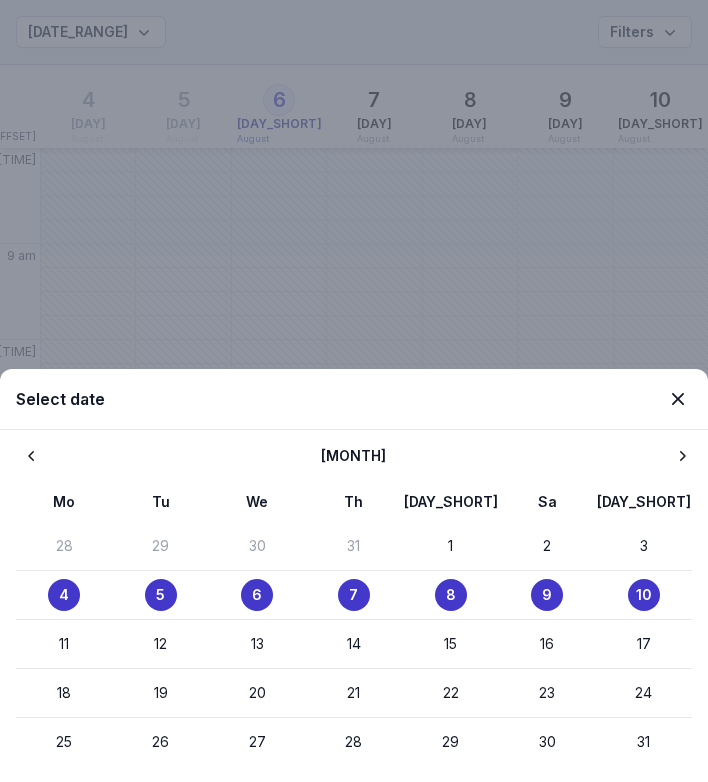 scroll, scrollTop: 0, scrollLeft: 0, axis: both 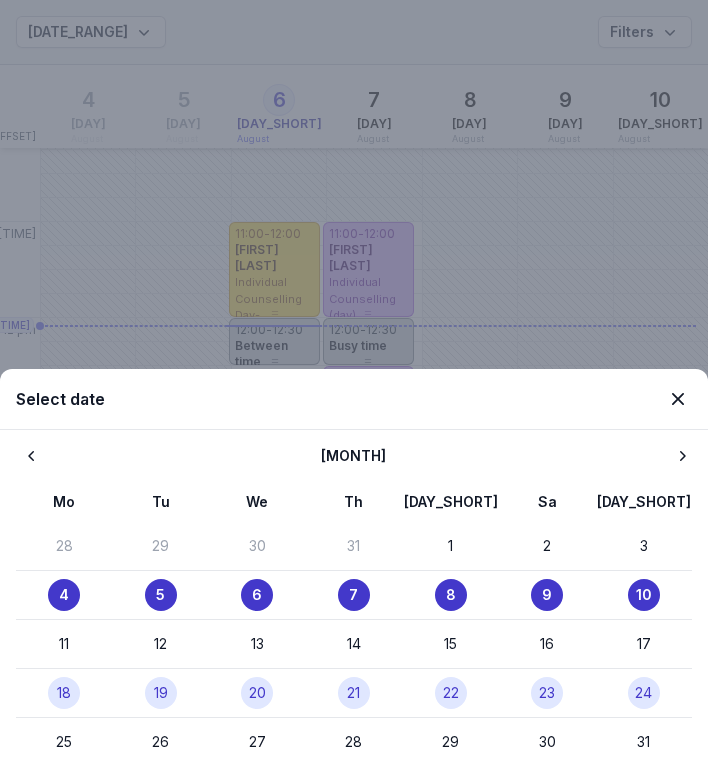 click on "20" at bounding box center (257, 693) 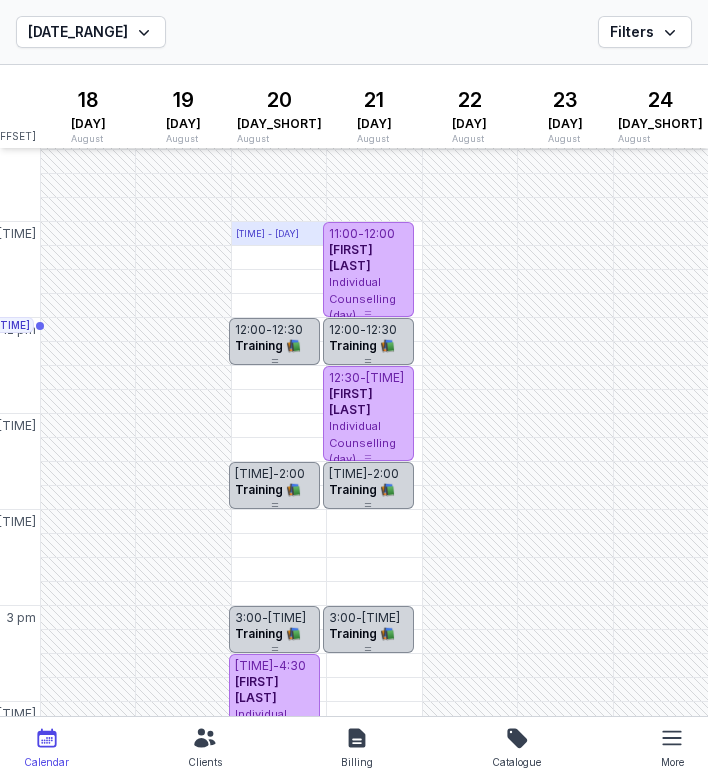 click on "[TIME] - [DAY]" at bounding box center (267, 234) 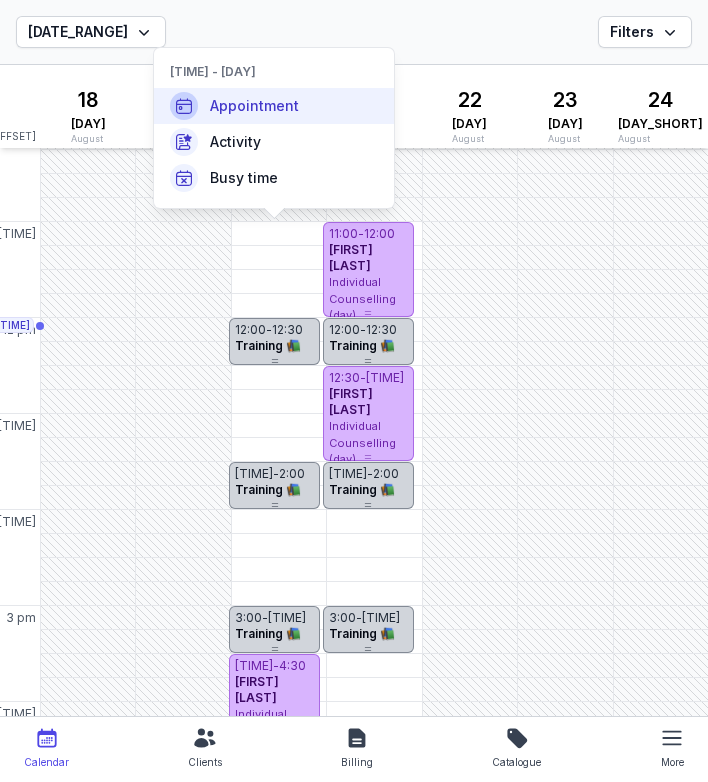 click on "Appointment" at bounding box center (254, 106) 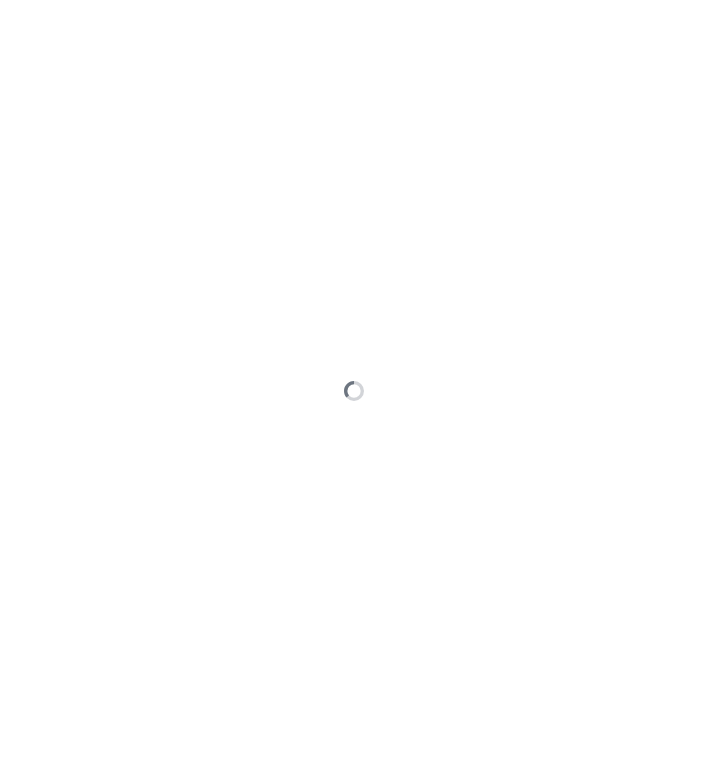type on "[YEAR]-[MONTH]-[DAY]" 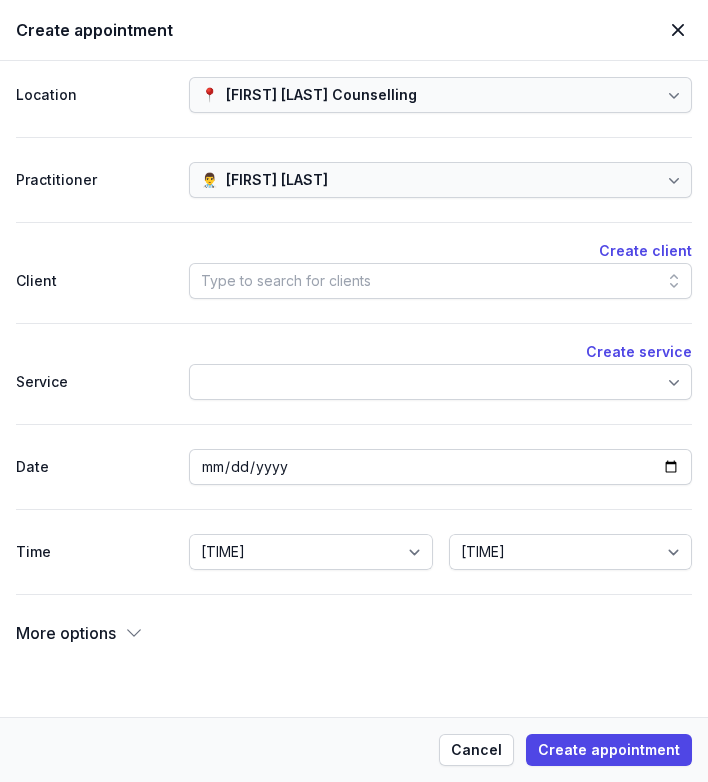 click on "Type to search for clients" 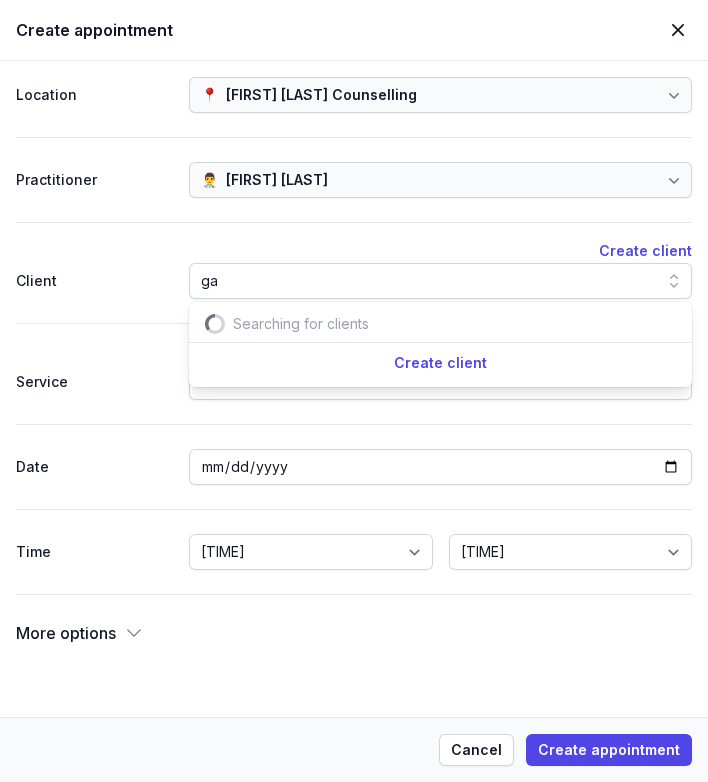 scroll, scrollTop: 0, scrollLeft: 19, axis: horizontal 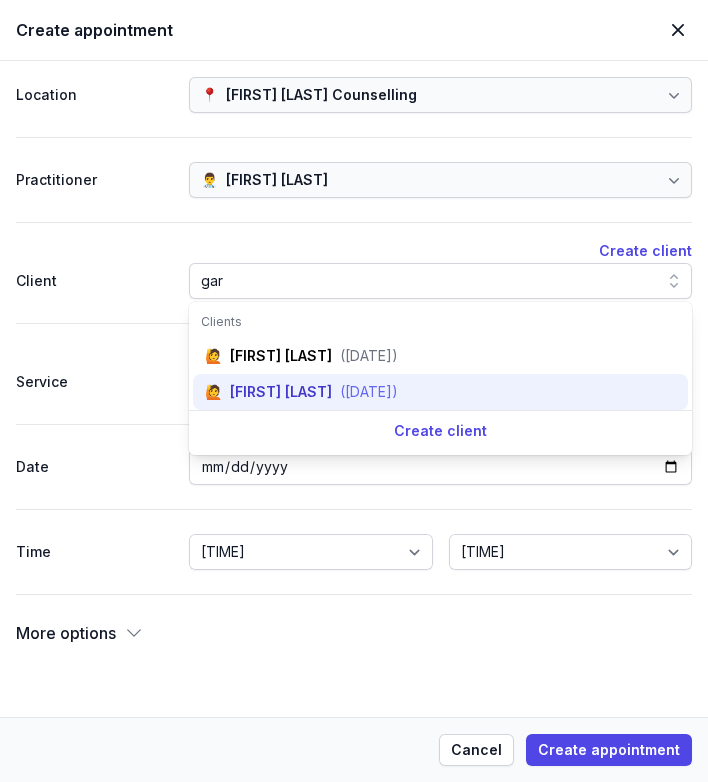 type on "gar" 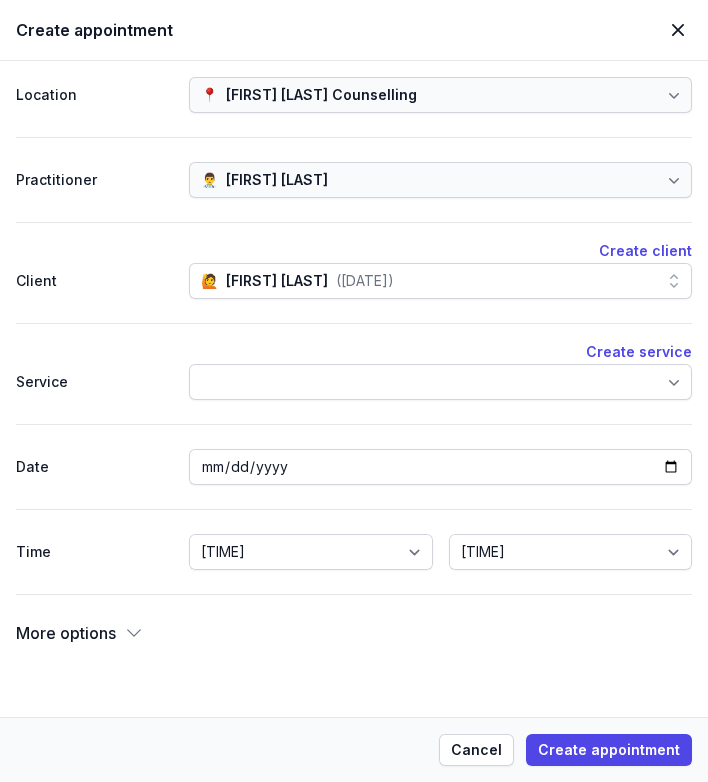click at bounding box center (440, 382) 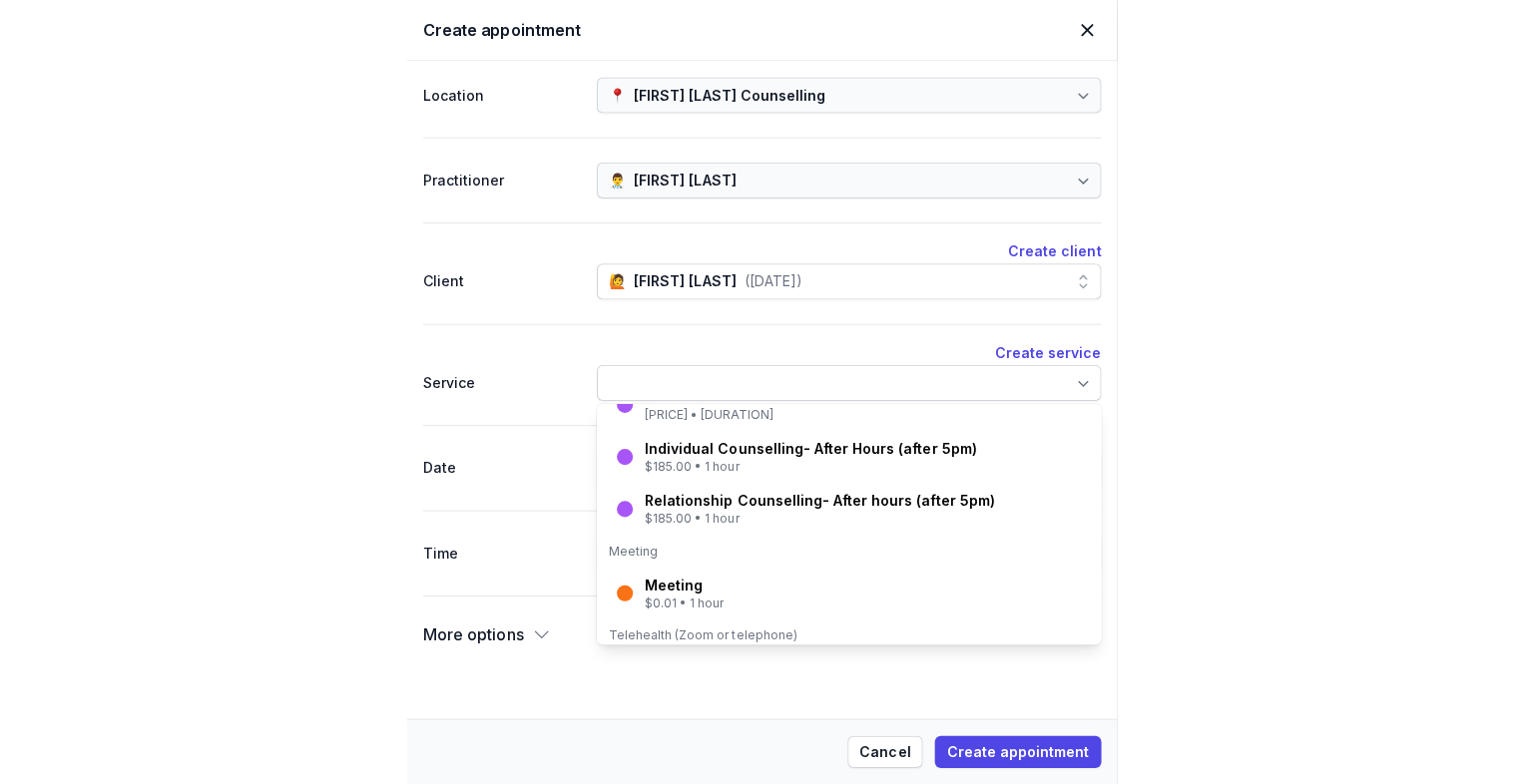 scroll, scrollTop: 299, scrollLeft: 0, axis: vertical 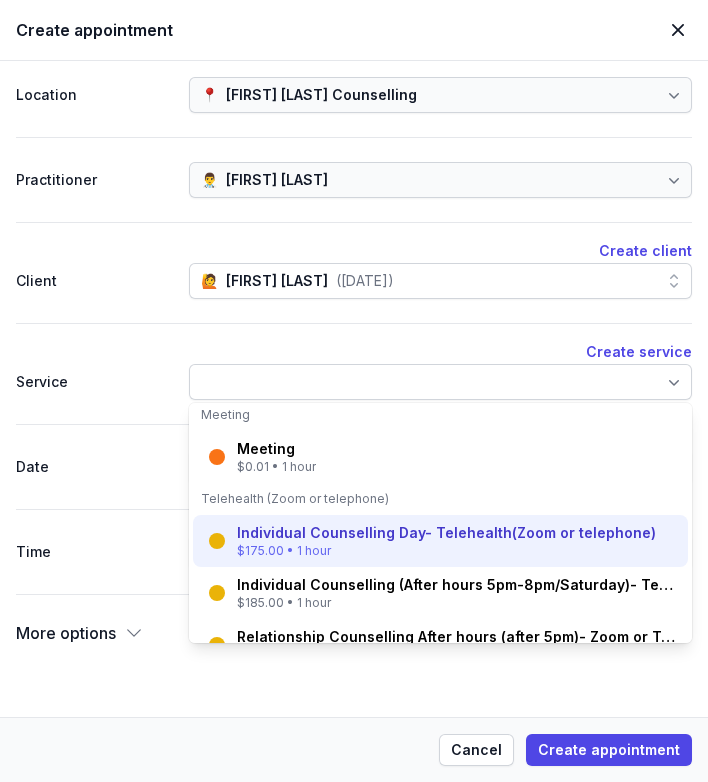 click on "$175.00 • 1 hour" at bounding box center [446, 551] 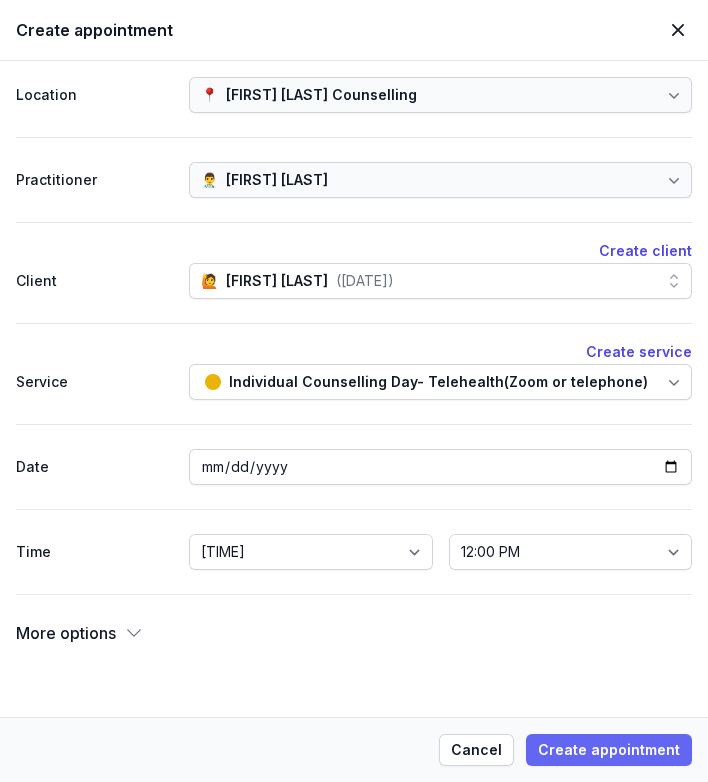 click on "Create appointment" 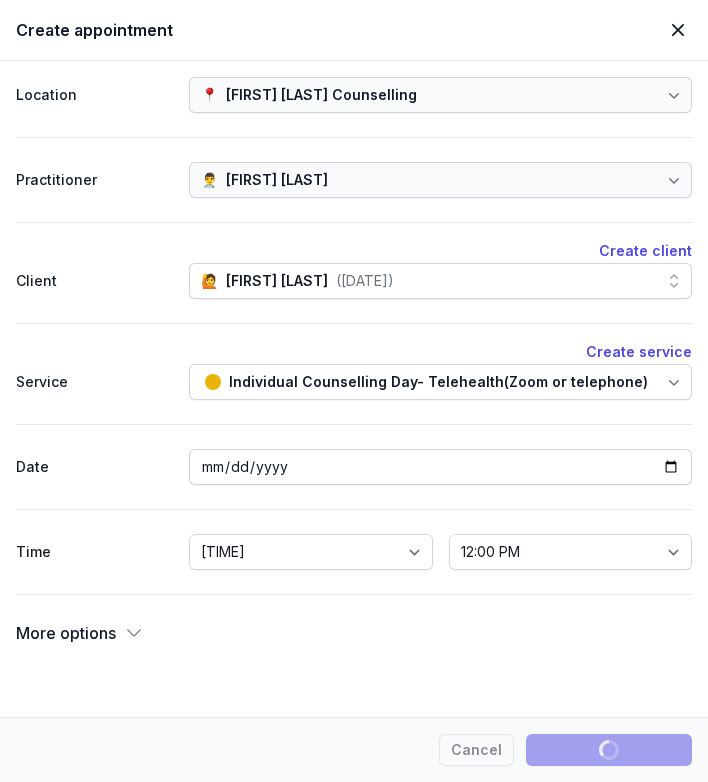 type 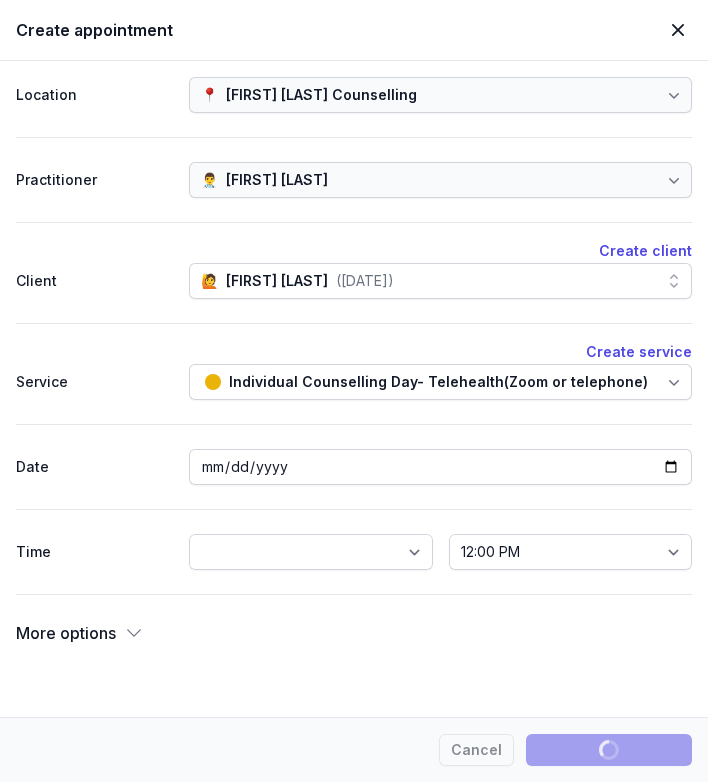 select 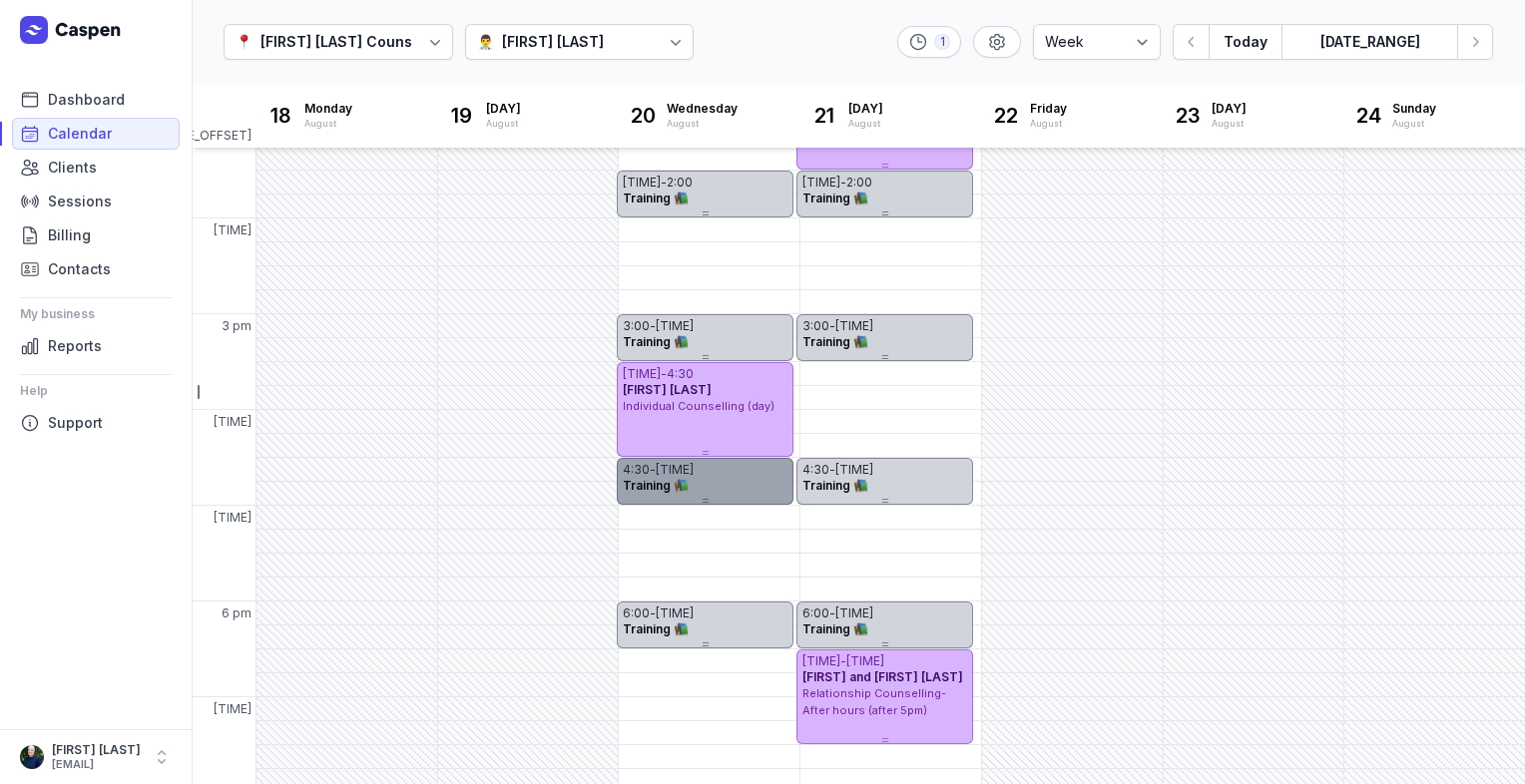scroll, scrollTop: 513, scrollLeft: 0, axis: vertical 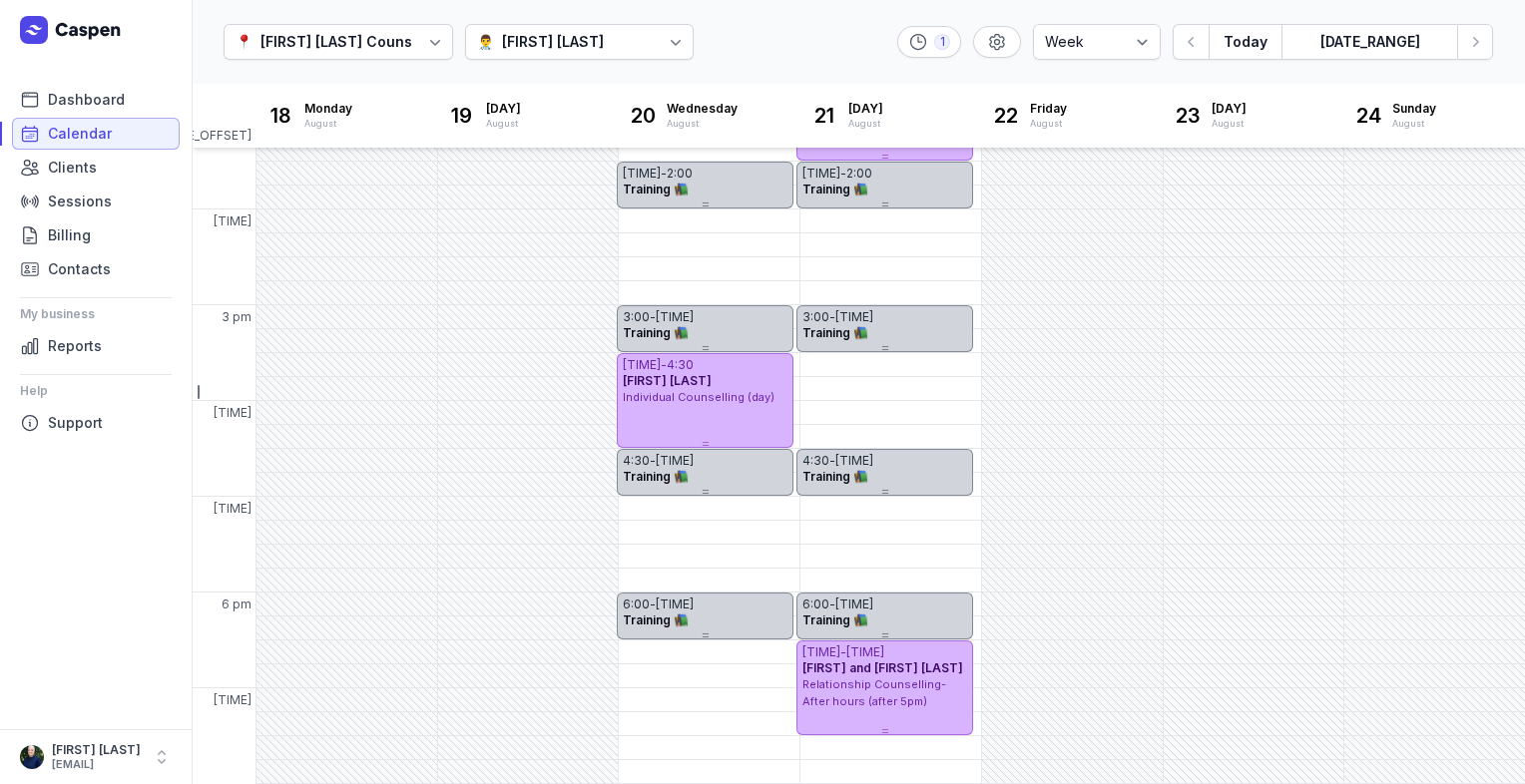 click on "Calendar" 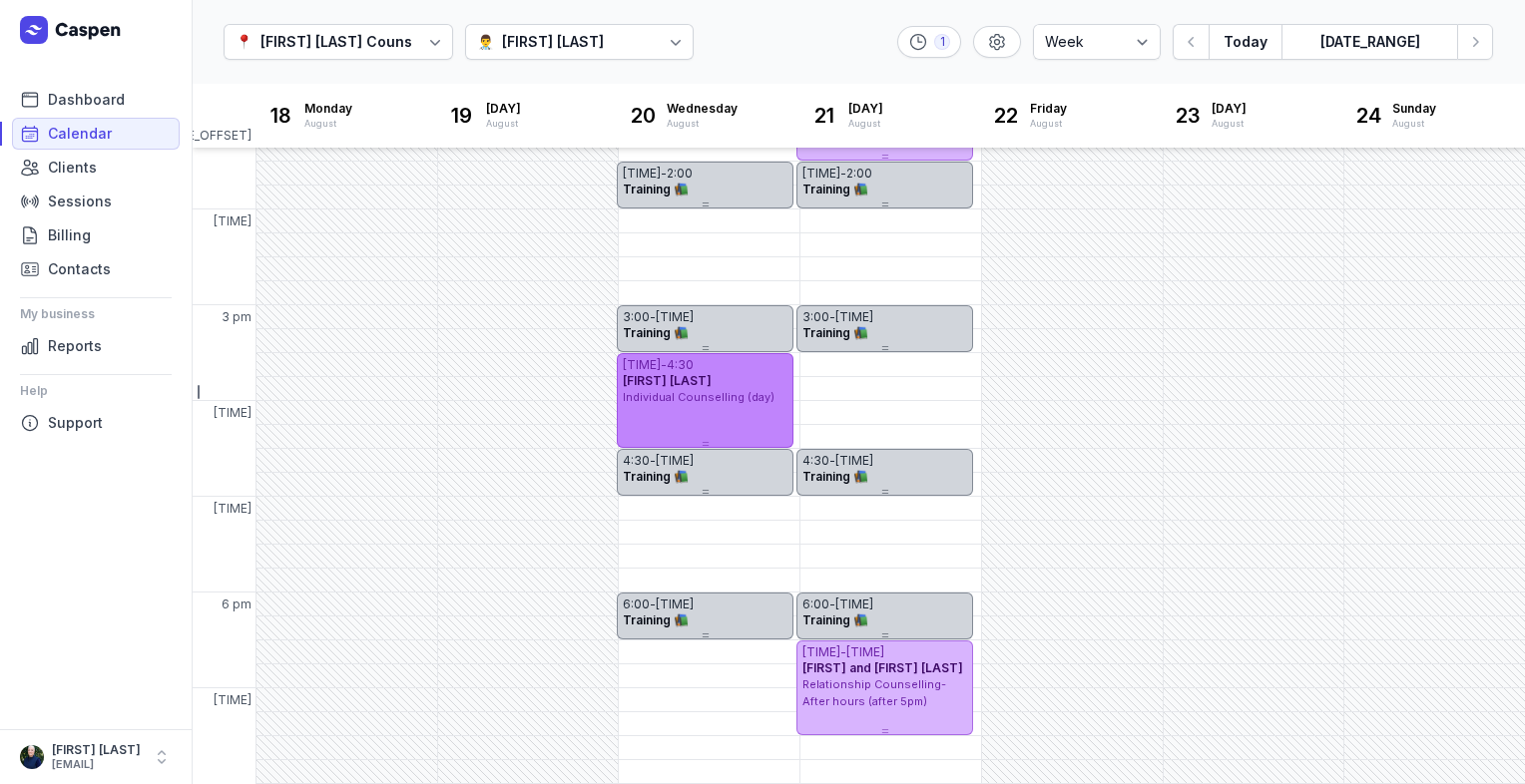 scroll, scrollTop: 0, scrollLeft: 0, axis: both 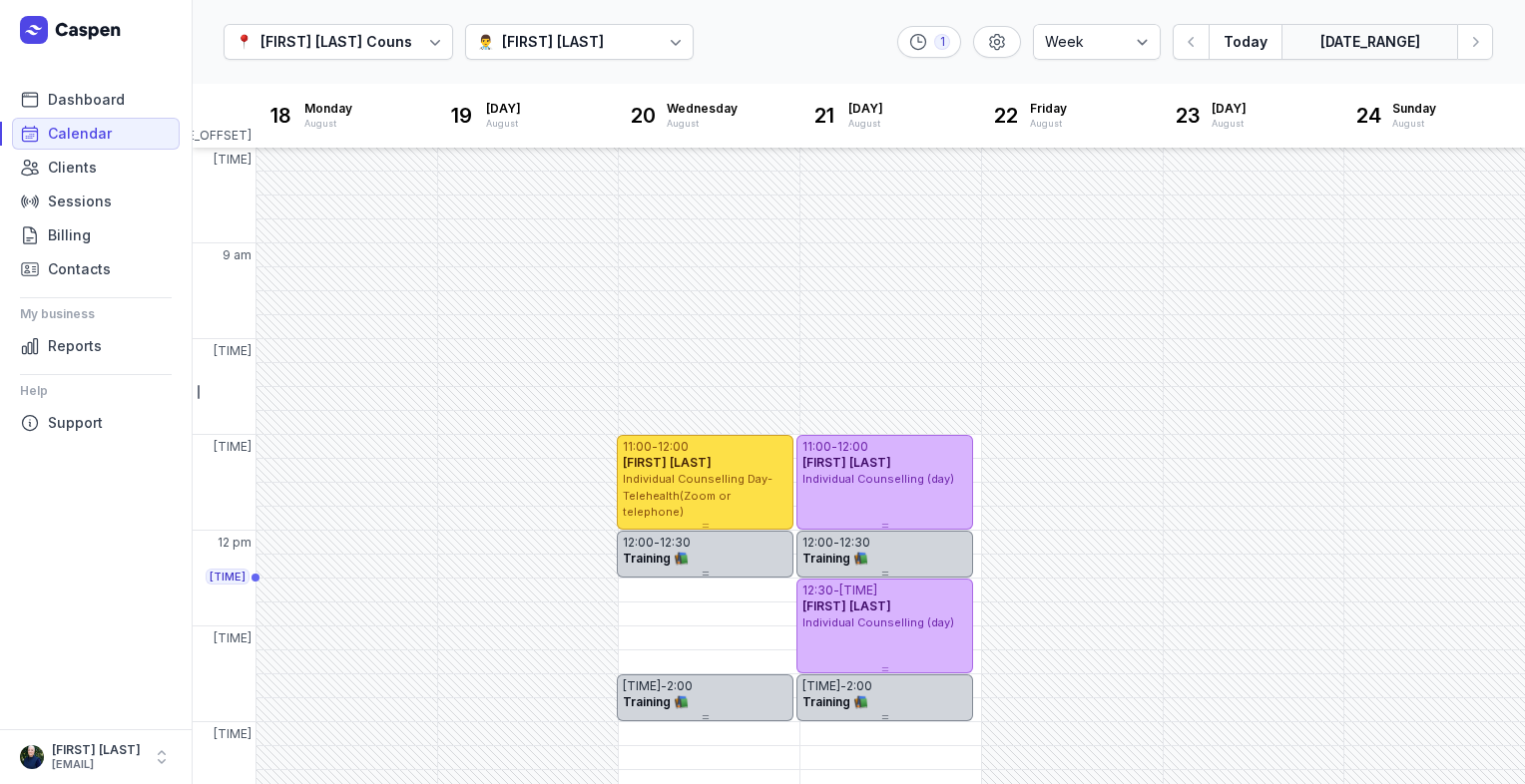 click on "[DATE_RANGE]" 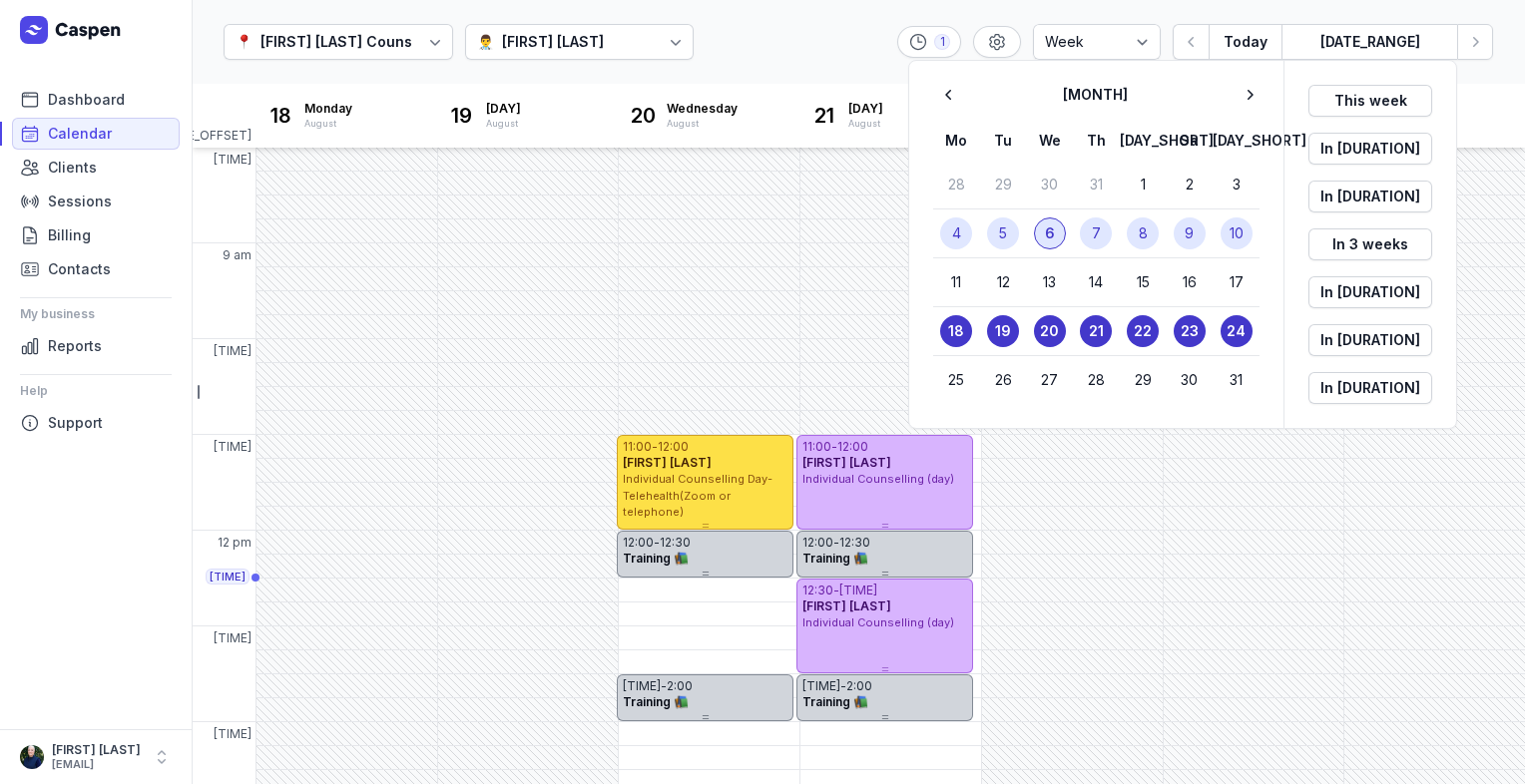 click on "6" at bounding box center [1050, 233] 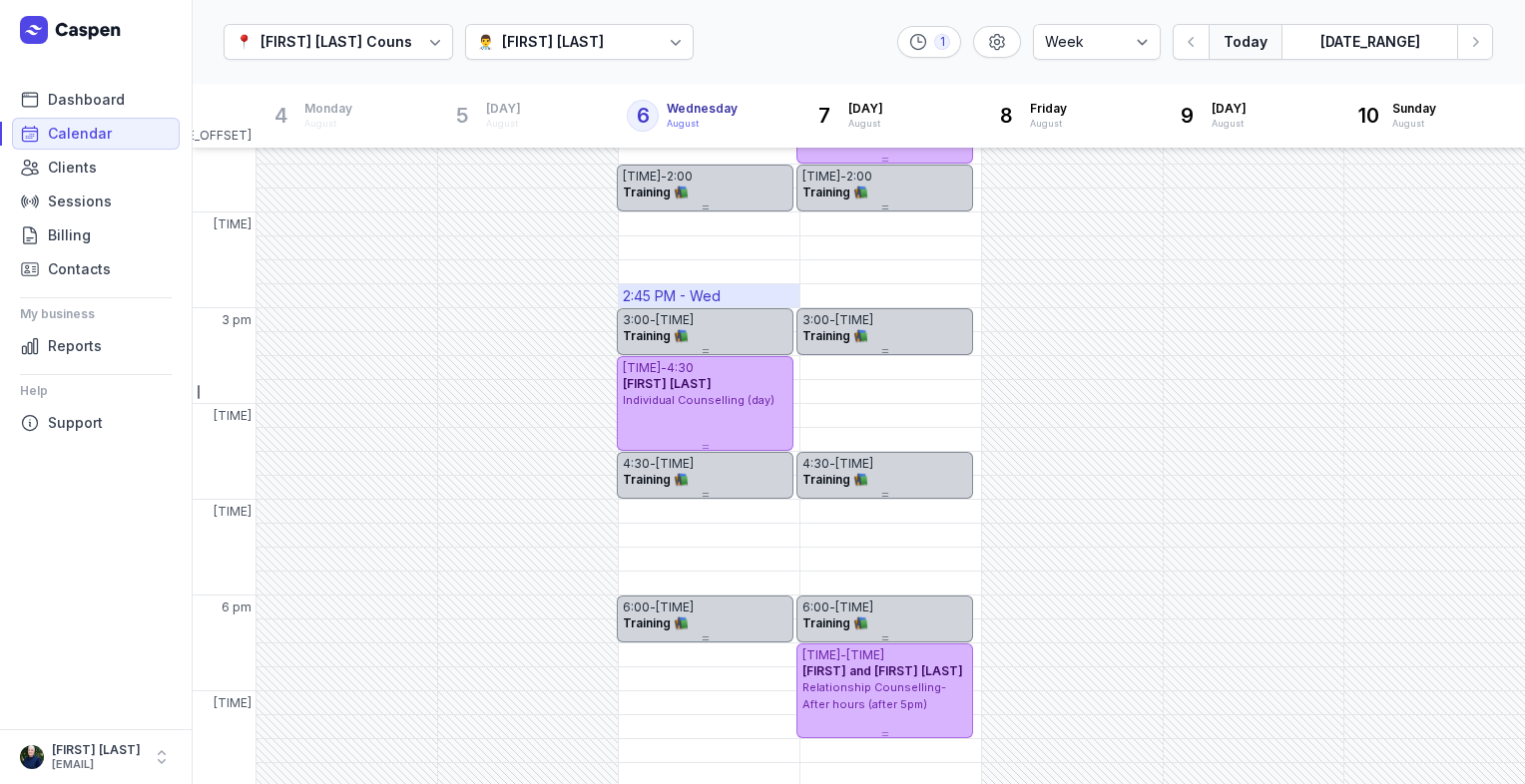 scroll, scrollTop: 513, scrollLeft: 0, axis: vertical 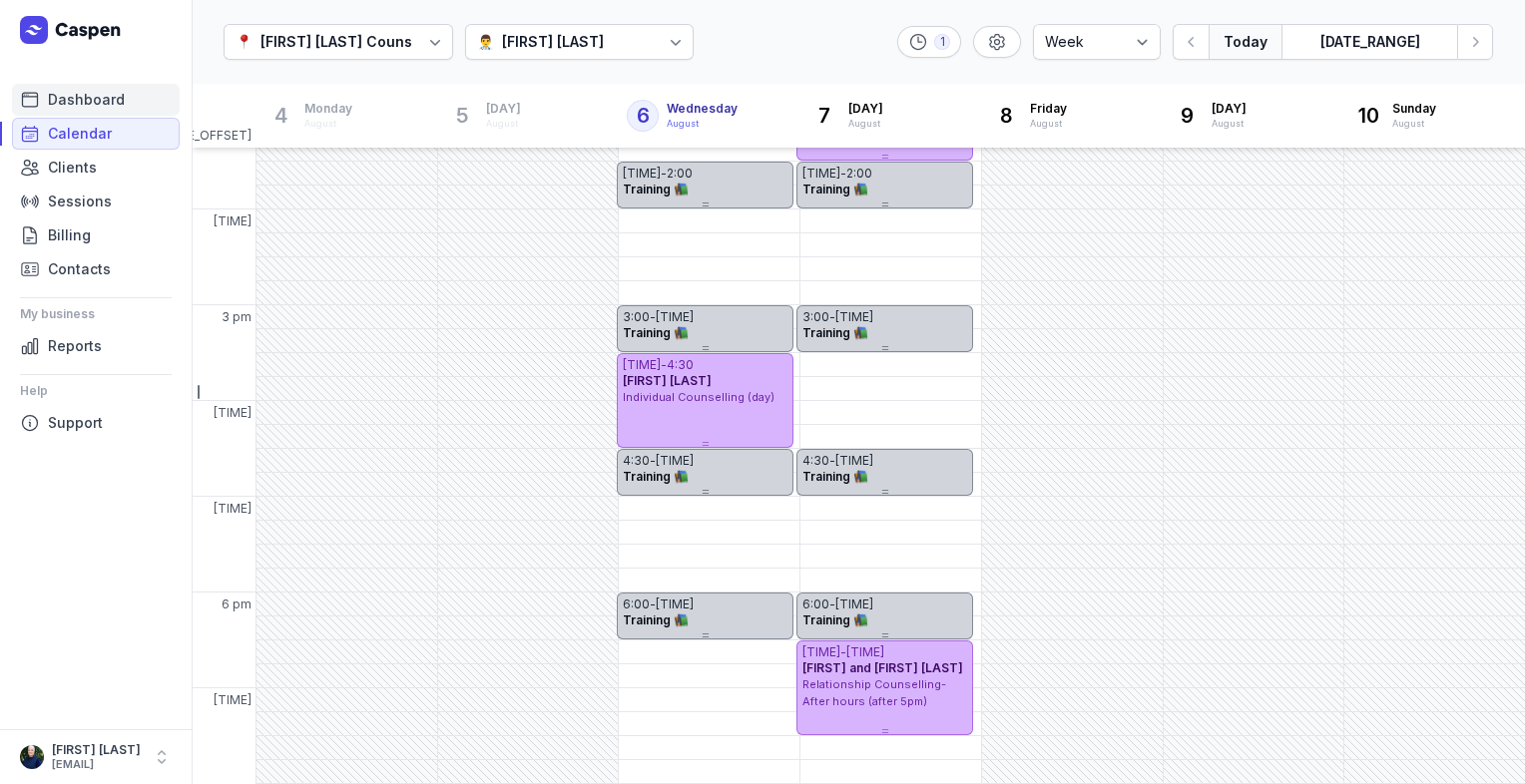 click on "Dashboard" 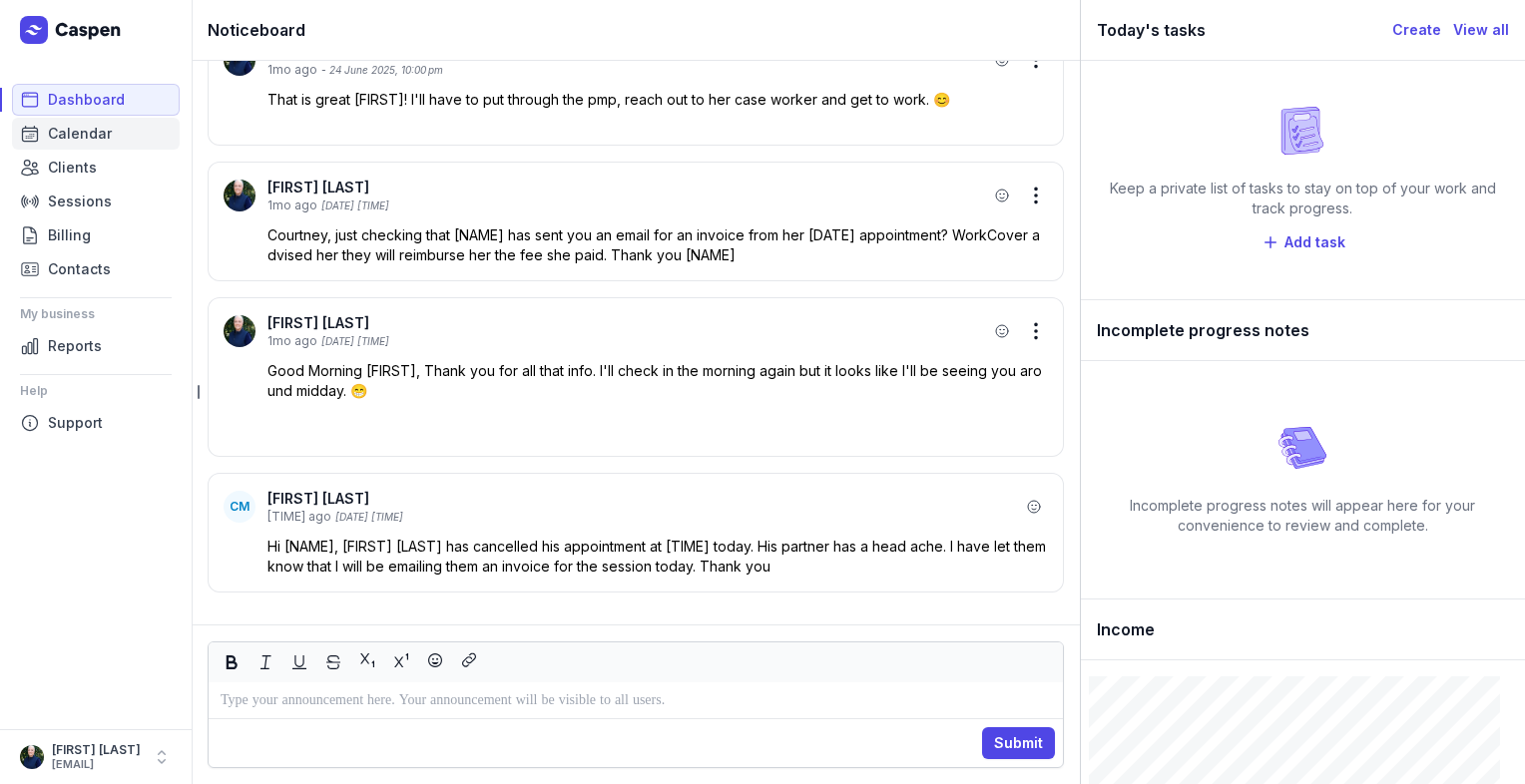 click on "Calendar" 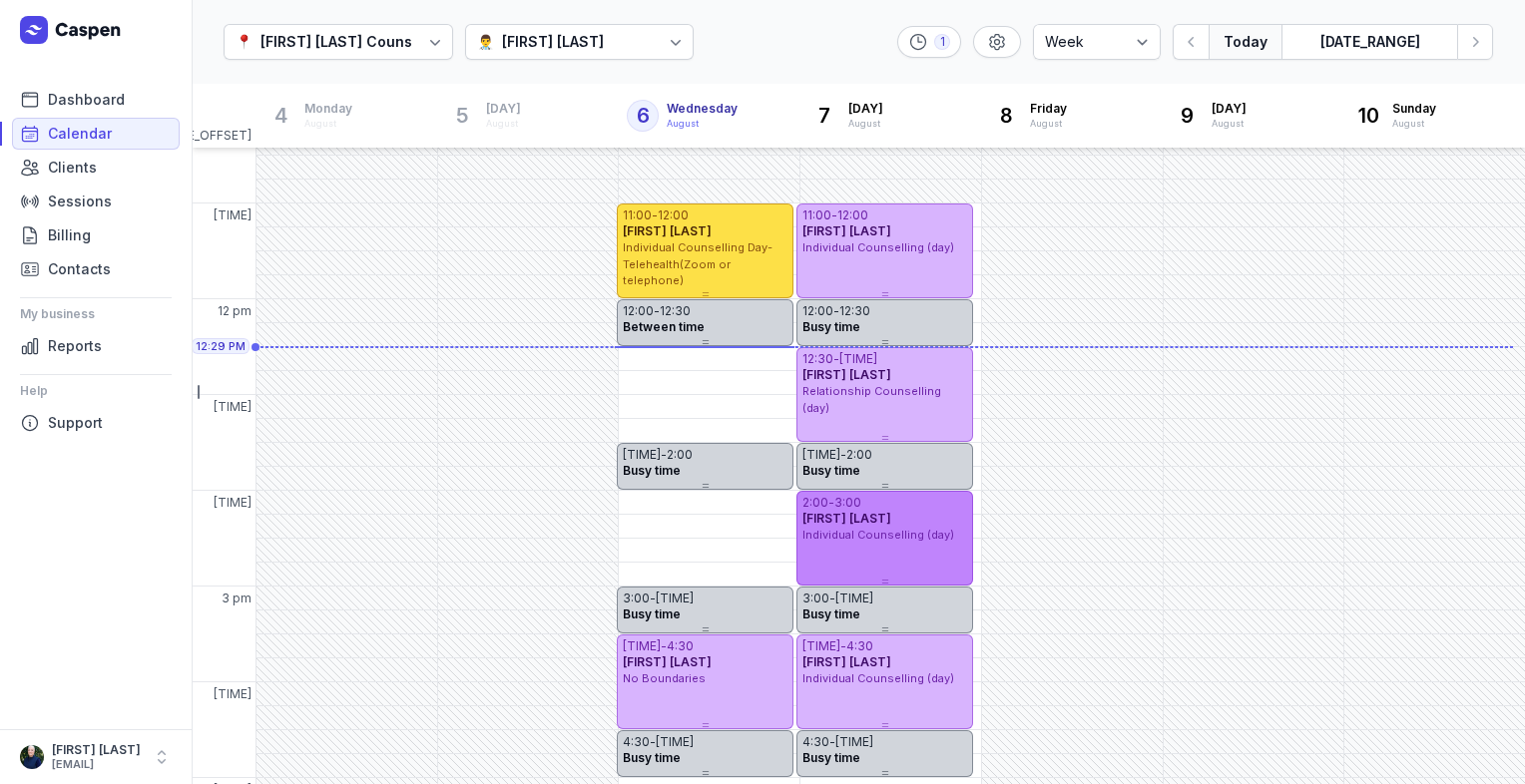 scroll, scrollTop: 513, scrollLeft: 0, axis: vertical 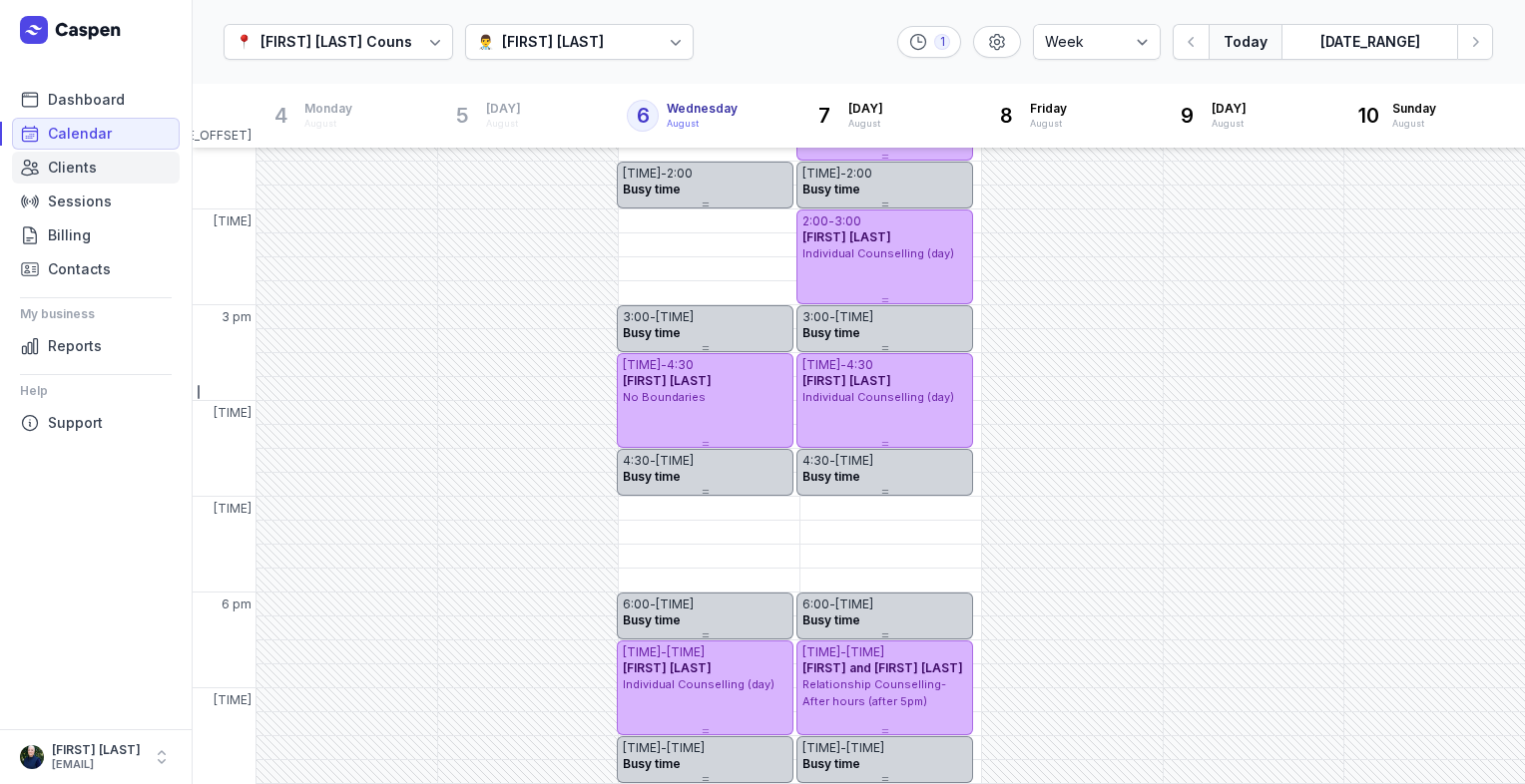 click on "Clients" 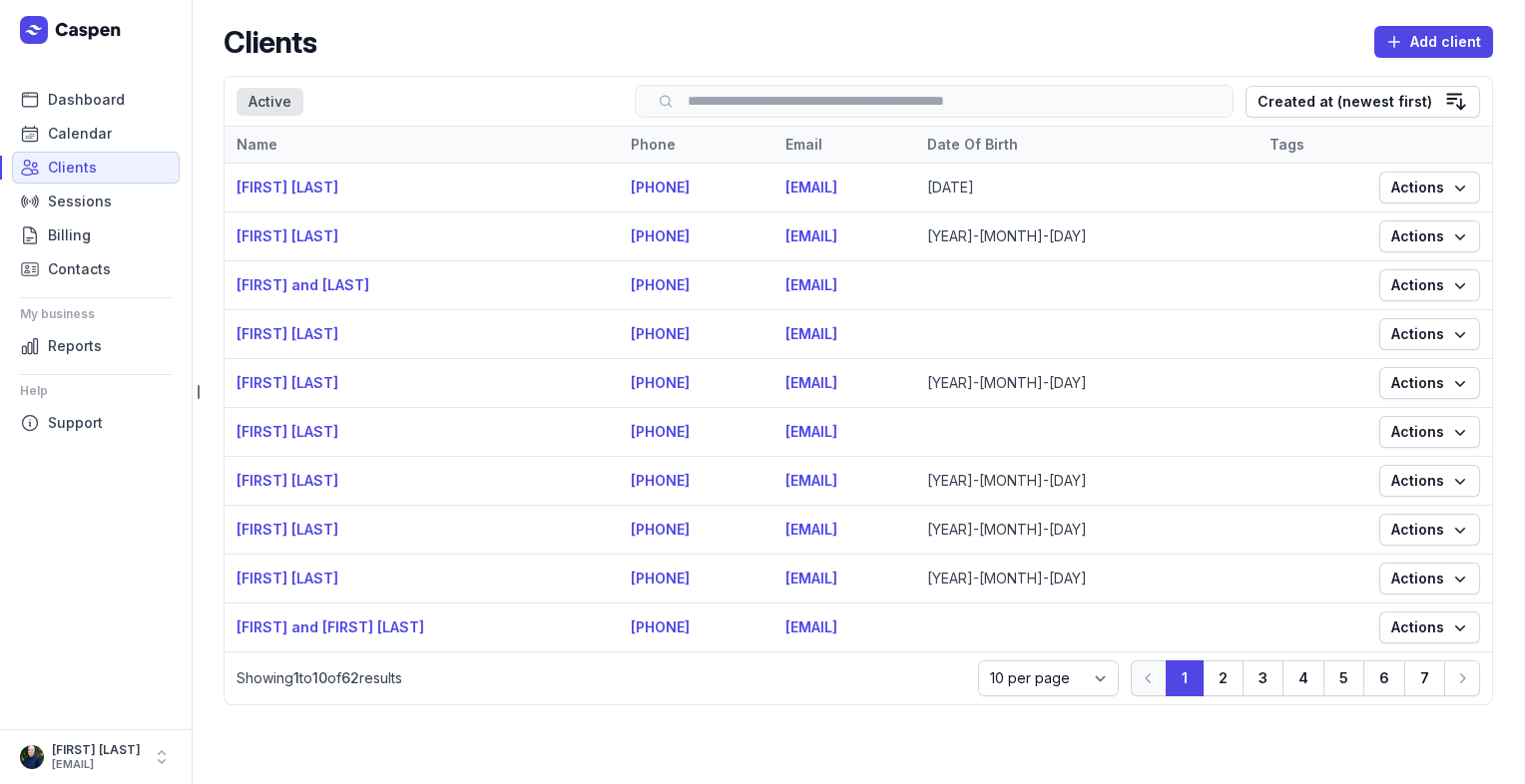 click at bounding box center (934, 101) 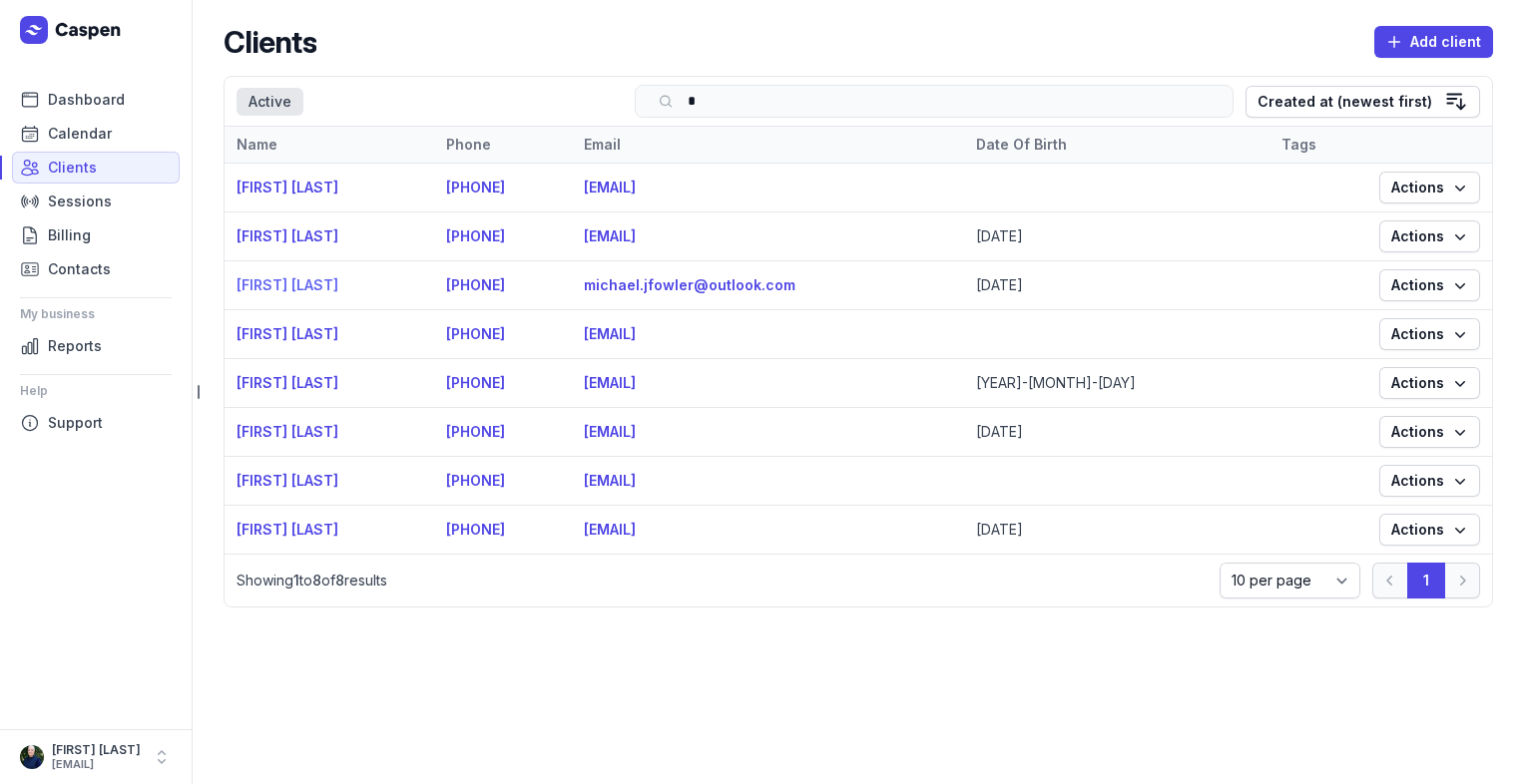 type on "*" 